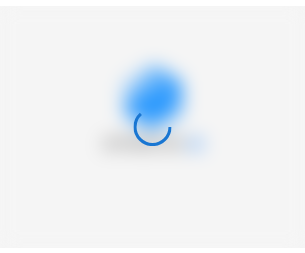 scroll, scrollTop: 0, scrollLeft: 0, axis: both 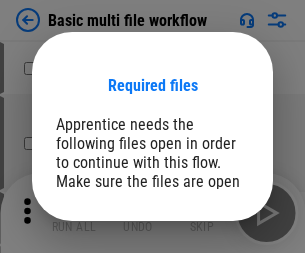 click on "Open" at bounding box center (209, 265) 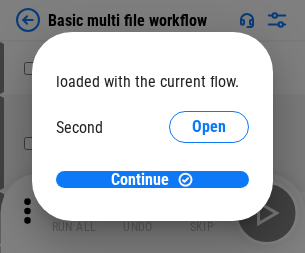 click on "Open" at bounding box center (209, 188) 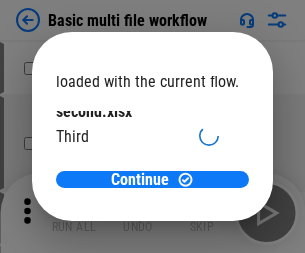 scroll, scrollTop: 57, scrollLeft: 0, axis: vertical 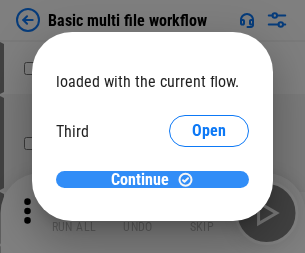 click on "Continue" at bounding box center [140, 180] 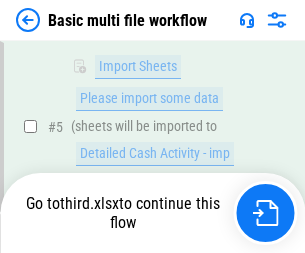 scroll, scrollTop: 696, scrollLeft: 0, axis: vertical 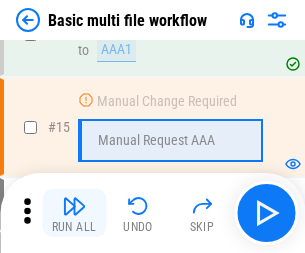 click at bounding box center (74, 206) 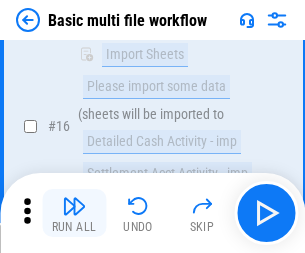 click at bounding box center (74, 206) 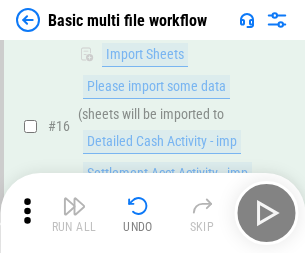 scroll, scrollTop: 1331, scrollLeft: 0, axis: vertical 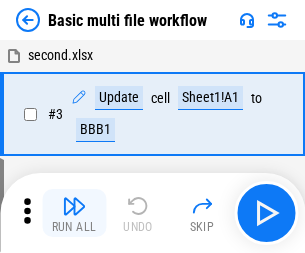 click at bounding box center (74, 206) 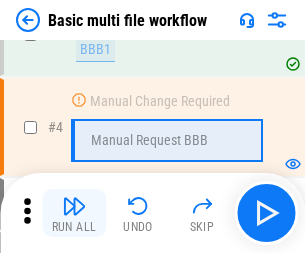 click at bounding box center (74, 206) 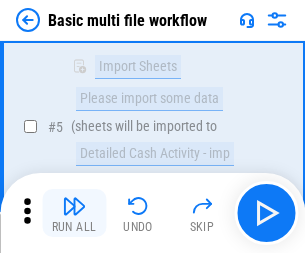 click at bounding box center [74, 206] 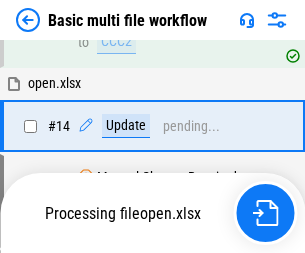 scroll, scrollTop: 1190, scrollLeft: 0, axis: vertical 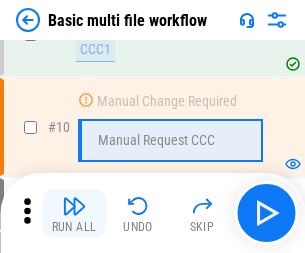 click at bounding box center (74, 206) 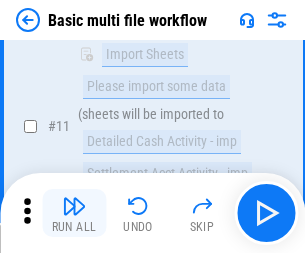 click at bounding box center (74, 206) 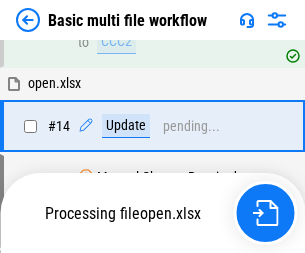 scroll, scrollTop: 1046, scrollLeft: 0, axis: vertical 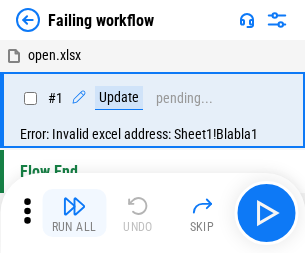 click at bounding box center [74, 206] 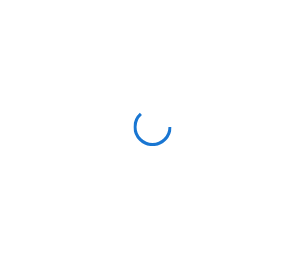 scroll, scrollTop: 0, scrollLeft: 0, axis: both 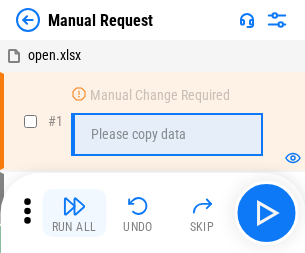 click at bounding box center (74, 206) 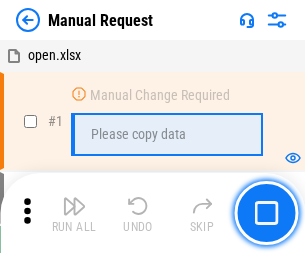 scroll, scrollTop: 68, scrollLeft: 0, axis: vertical 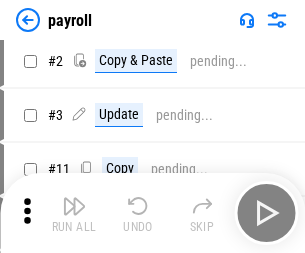 click at bounding box center (74, 206) 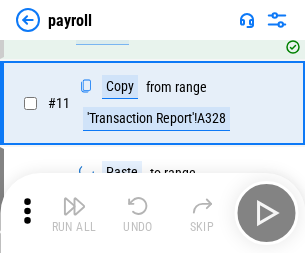 scroll, scrollTop: 247, scrollLeft: 0, axis: vertical 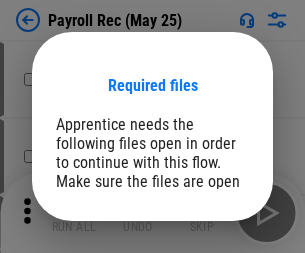 click on "Open" at bounding box center (209, 287) 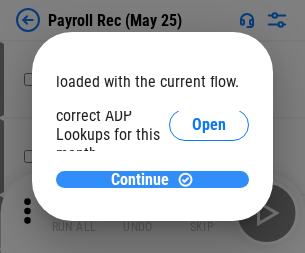 click on "Continue" at bounding box center [140, 180] 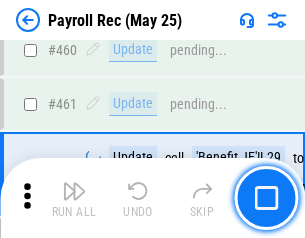 scroll, scrollTop: 10658, scrollLeft: 0, axis: vertical 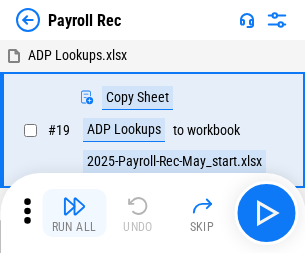 click at bounding box center (74, 206) 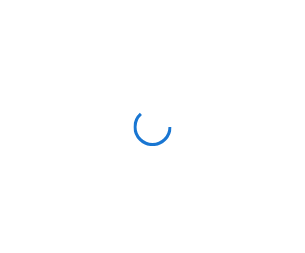 scroll, scrollTop: 0, scrollLeft: 0, axis: both 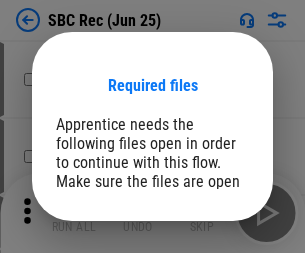 click on "Open" at bounding box center [209, 287] 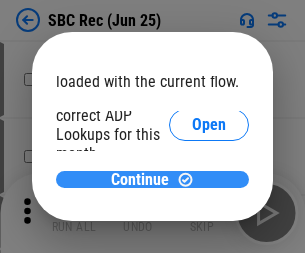 click on "Continue" at bounding box center [140, 180] 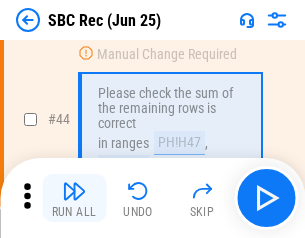 click at bounding box center (74, 191) 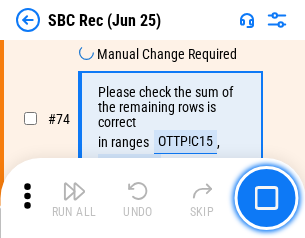 click at bounding box center (74, 191) 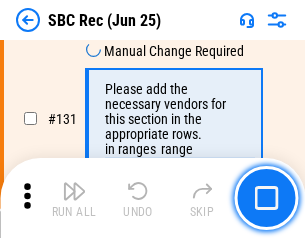 click at bounding box center (74, 191) 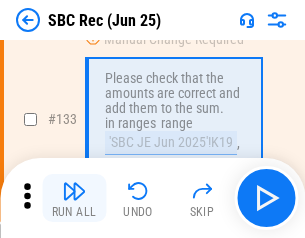click at bounding box center [74, 191] 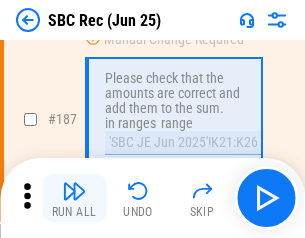 click at bounding box center [74, 191] 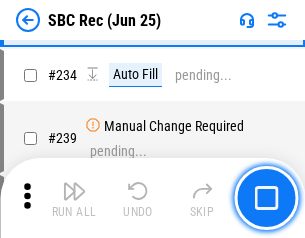 scroll, scrollTop: 6425, scrollLeft: 0, axis: vertical 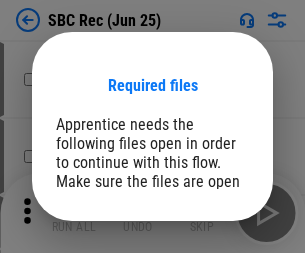 click on "Open" at bounding box center [209, 287] 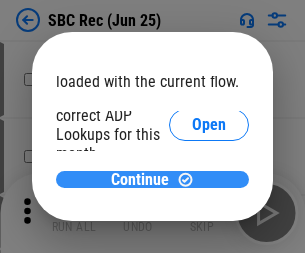 click on "Continue" at bounding box center [140, 180] 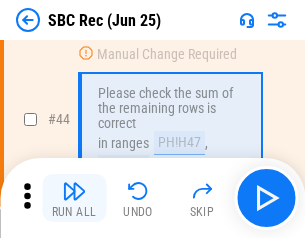click at bounding box center [74, 191] 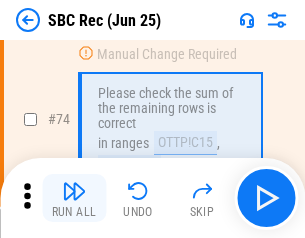 click at bounding box center (74, 191) 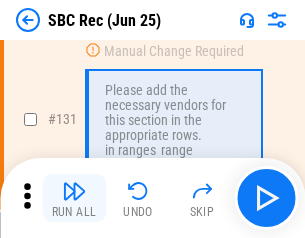 click at bounding box center (74, 191) 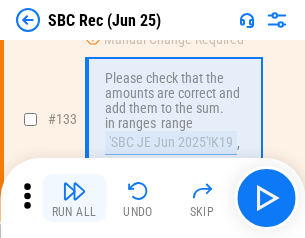 click at bounding box center [74, 191] 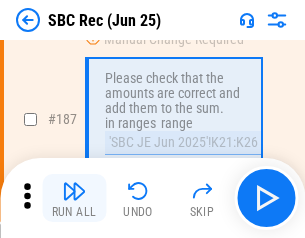 click at bounding box center [74, 191] 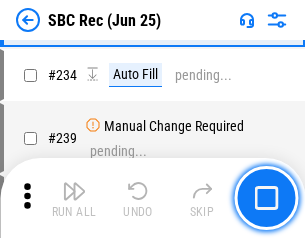 scroll, scrollTop: 6425, scrollLeft: 0, axis: vertical 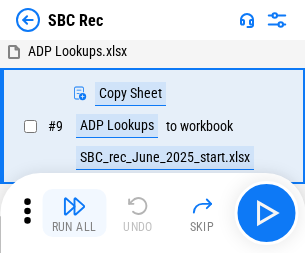 click at bounding box center [74, 206] 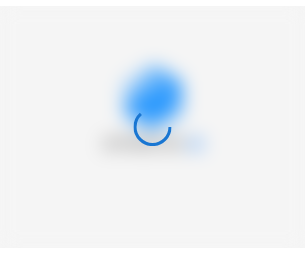 scroll, scrollTop: 0, scrollLeft: 0, axis: both 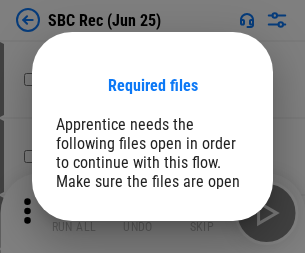 click on "Open" at bounding box center [209, 287] 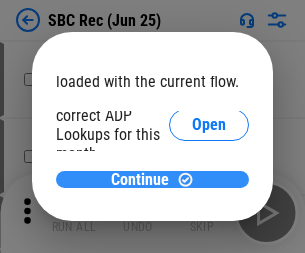 click on "Continue" at bounding box center [140, 180] 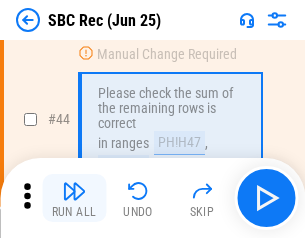 click at bounding box center [74, 191] 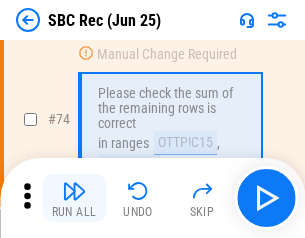 click at bounding box center (74, 191) 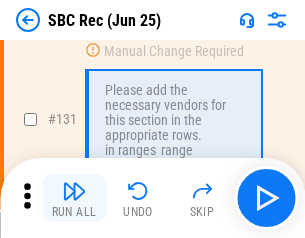 click at bounding box center [74, 191] 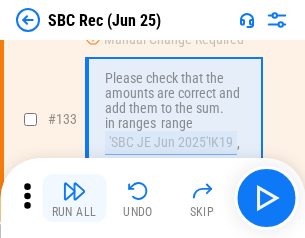 click at bounding box center (74, 191) 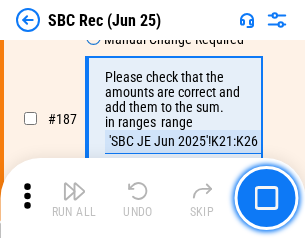 click at bounding box center [74, 191] 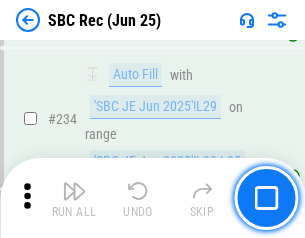 scroll, scrollTop: 6425, scrollLeft: 0, axis: vertical 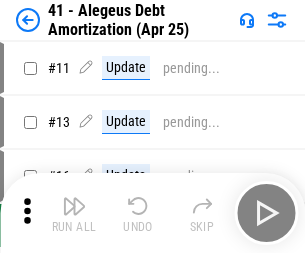 click at bounding box center [74, 206] 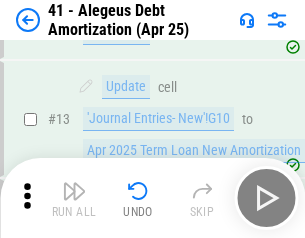 scroll, scrollTop: 247, scrollLeft: 0, axis: vertical 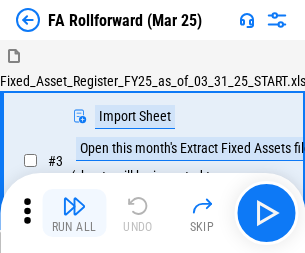 click at bounding box center (74, 206) 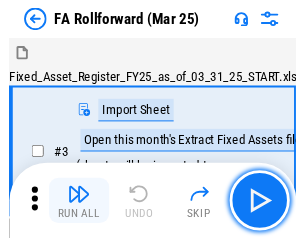 scroll, scrollTop: 32, scrollLeft: 0, axis: vertical 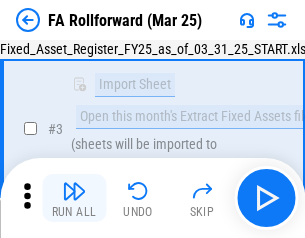 click at bounding box center [74, 191] 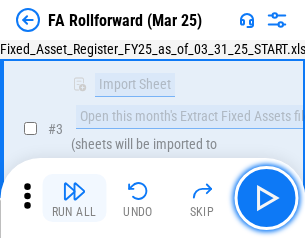 scroll, scrollTop: 184, scrollLeft: 0, axis: vertical 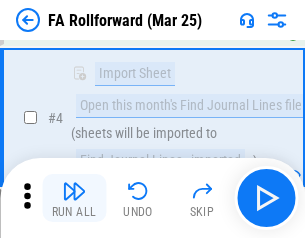 click at bounding box center [74, 191] 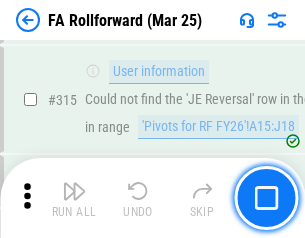 scroll, scrollTop: 9517, scrollLeft: 0, axis: vertical 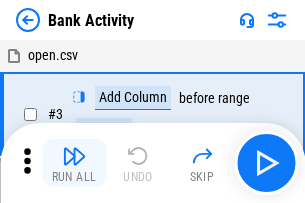 click at bounding box center (74, 156) 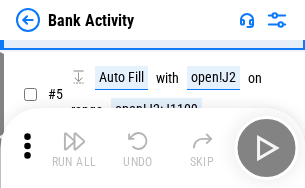 scroll, scrollTop: 106, scrollLeft: 0, axis: vertical 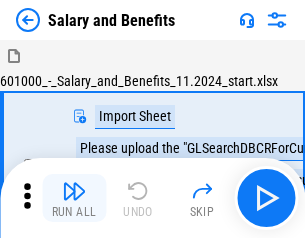 click at bounding box center (74, 191) 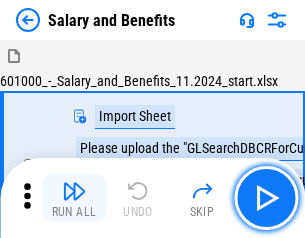 scroll, scrollTop: 27, scrollLeft: 0, axis: vertical 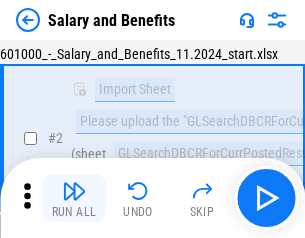 click at bounding box center [74, 191] 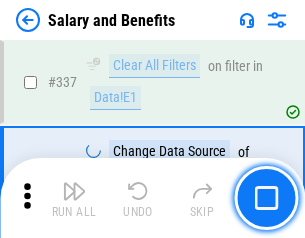 scroll, scrollTop: 9364, scrollLeft: 0, axis: vertical 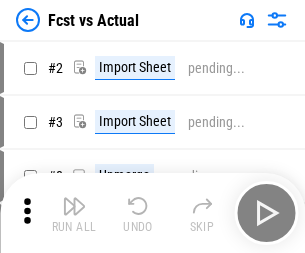 click at bounding box center (74, 206) 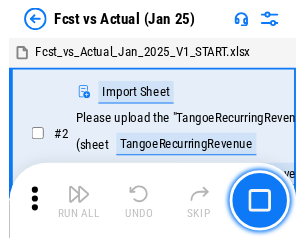 scroll, scrollTop: 26, scrollLeft: 0, axis: vertical 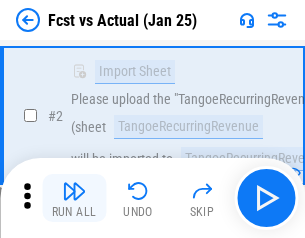 click at bounding box center (74, 191) 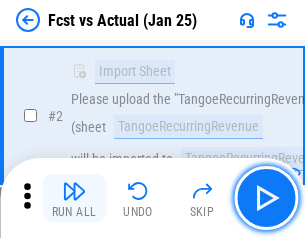 scroll, scrollTop: 187, scrollLeft: 0, axis: vertical 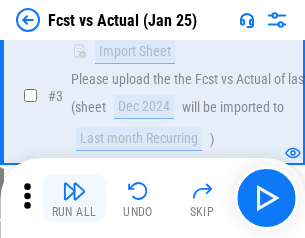 click at bounding box center [74, 191] 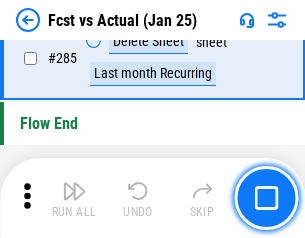 scroll, scrollTop: 9465, scrollLeft: 0, axis: vertical 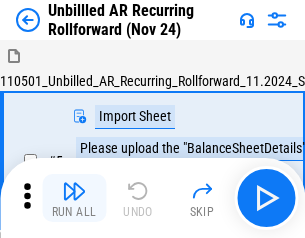 click at bounding box center [74, 191] 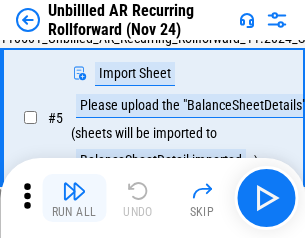 click at bounding box center (74, 191) 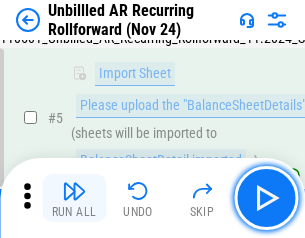 scroll, scrollTop: 188, scrollLeft: 0, axis: vertical 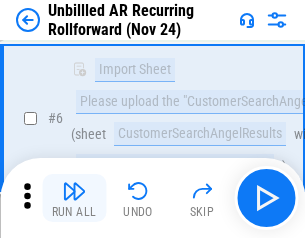 click at bounding box center [74, 191] 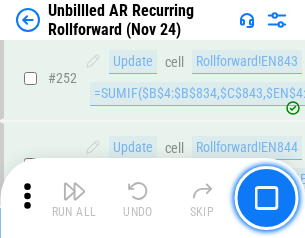scroll, scrollTop: 6793, scrollLeft: 0, axis: vertical 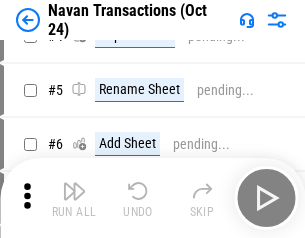 click at bounding box center [74, 191] 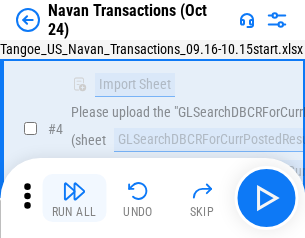 click at bounding box center (74, 191) 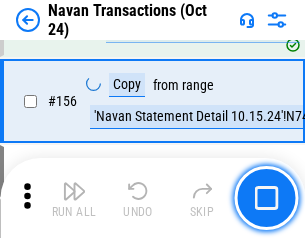scroll, scrollTop: 6484, scrollLeft: 0, axis: vertical 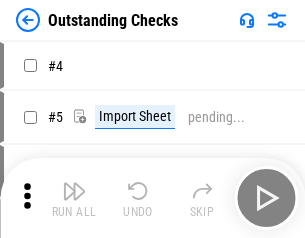 click at bounding box center (74, 191) 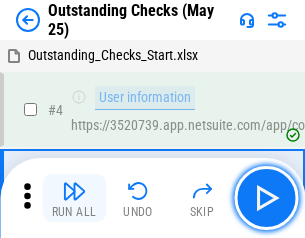 scroll, scrollTop: 84, scrollLeft: 0, axis: vertical 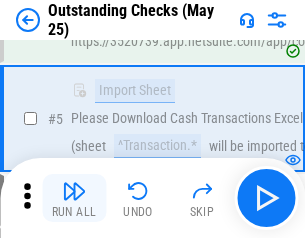 click at bounding box center (74, 191) 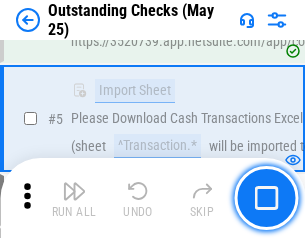 scroll, scrollTop: 209, scrollLeft: 0, axis: vertical 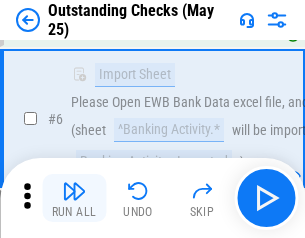 click at bounding box center (74, 191) 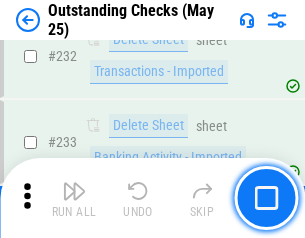 scroll, scrollTop: 6073, scrollLeft: 0, axis: vertical 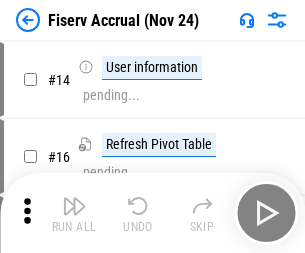 click at bounding box center [74, 206] 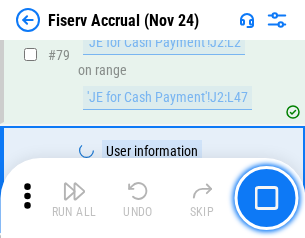 scroll, scrollTop: 2628, scrollLeft: 0, axis: vertical 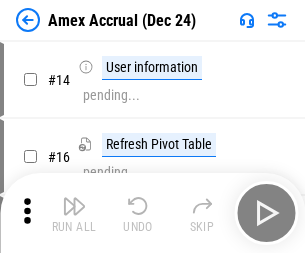 click at bounding box center [74, 206] 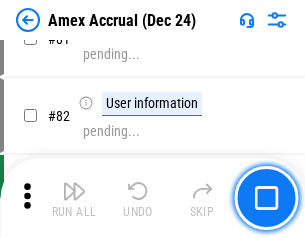 scroll, scrollTop: 2596, scrollLeft: 0, axis: vertical 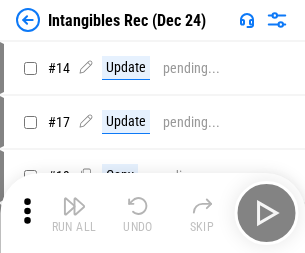 click at bounding box center (74, 206) 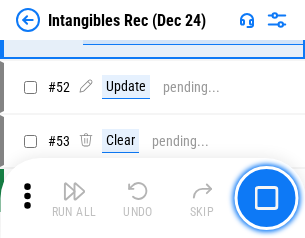 scroll, scrollTop: 779, scrollLeft: 0, axis: vertical 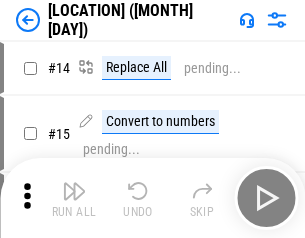 click at bounding box center [74, 191] 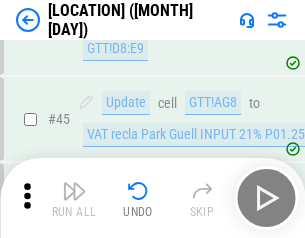 scroll, scrollTop: 2501, scrollLeft: 0, axis: vertical 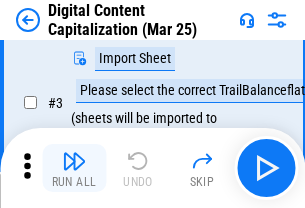 click at bounding box center (74, 161) 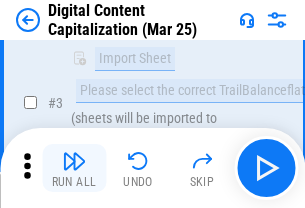 click at bounding box center [74, 161] 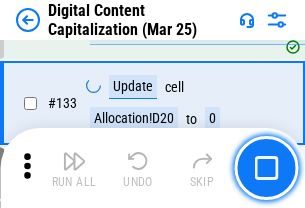 scroll, scrollTop: 2121, scrollLeft: 0, axis: vertical 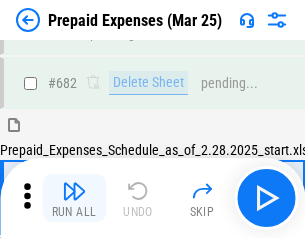 click at bounding box center (74, 191) 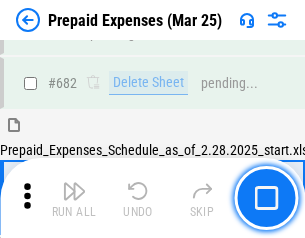 scroll, scrollTop: 5381, scrollLeft: 0, axis: vertical 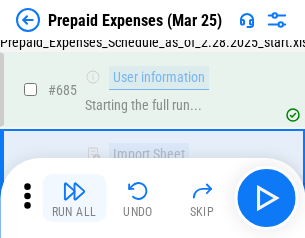 click at bounding box center (74, 191) 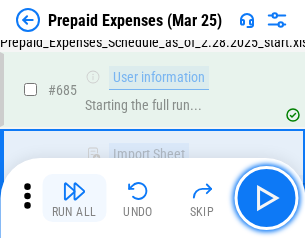 scroll, scrollTop: 5499, scrollLeft: 0, axis: vertical 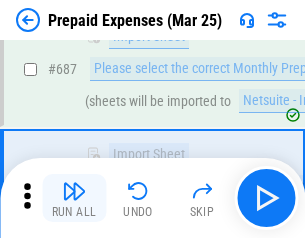 click at bounding box center (74, 191) 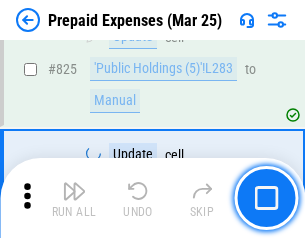 scroll, scrollTop: 8514, scrollLeft: 0, axis: vertical 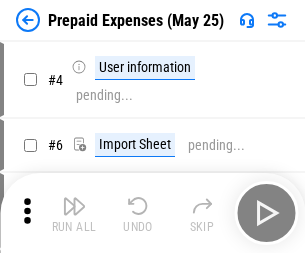 click at bounding box center [74, 206] 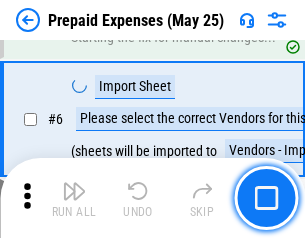 click at bounding box center (74, 191) 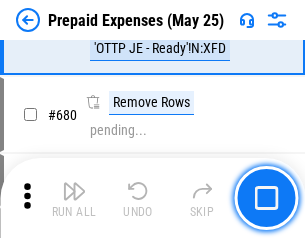 scroll, scrollTop: 6964, scrollLeft: 0, axis: vertical 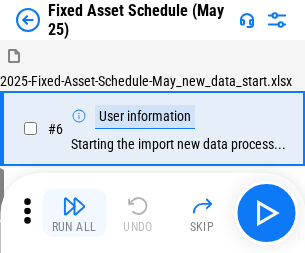 click at bounding box center (74, 206) 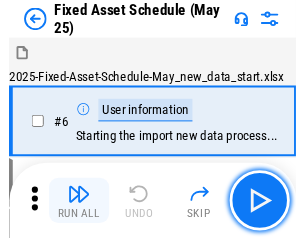scroll, scrollTop: 108, scrollLeft: 0, axis: vertical 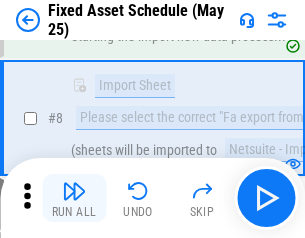 click at bounding box center [74, 191] 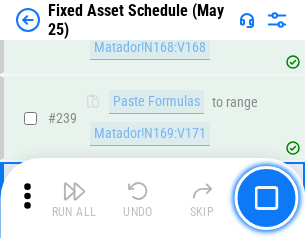 scroll, scrollTop: 6195, scrollLeft: 0, axis: vertical 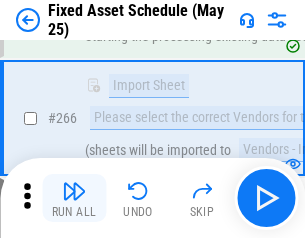 click at bounding box center [74, 191] 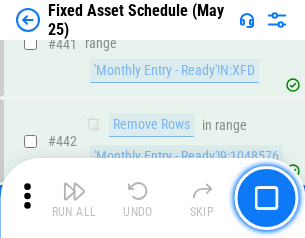 scroll, scrollTop: 8940, scrollLeft: 0, axis: vertical 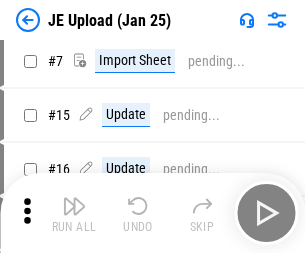 click at bounding box center [74, 206] 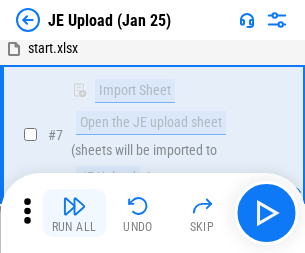 click at bounding box center [74, 206] 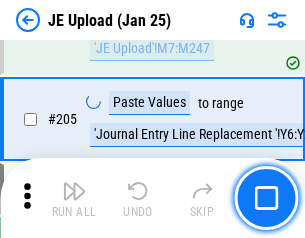 scroll, scrollTop: 4826, scrollLeft: 0, axis: vertical 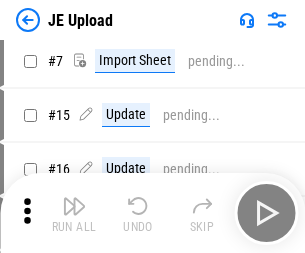 click at bounding box center [74, 206] 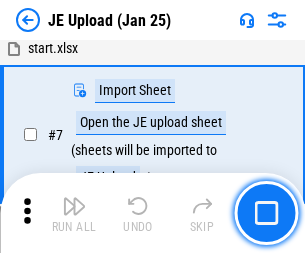 click at bounding box center (74, 206) 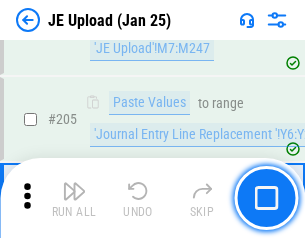 scroll, scrollTop: 4826, scrollLeft: 0, axis: vertical 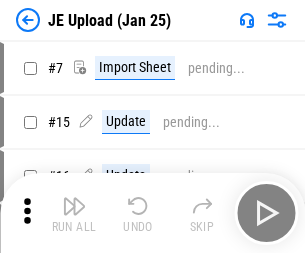 click at bounding box center [74, 206] 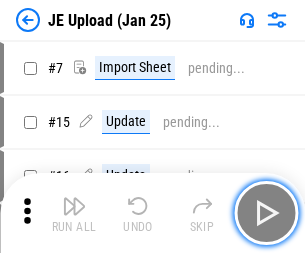 scroll, scrollTop: 7, scrollLeft: 0, axis: vertical 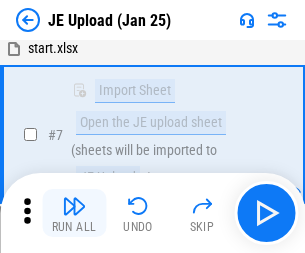 click at bounding box center (74, 206) 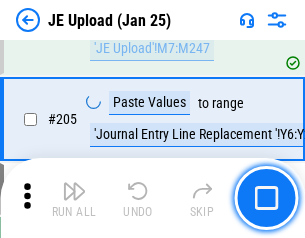scroll, scrollTop: 4826, scrollLeft: 0, axis: vertical 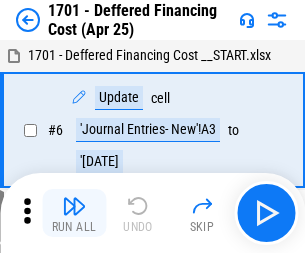 click at bounding box center (74, 206) 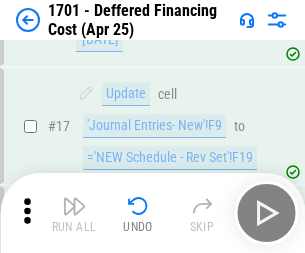 scroll, scrollTop: 240, scrollLeft: 0, axis: vertical 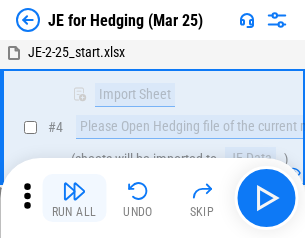 click at bounding box center (74, 191) 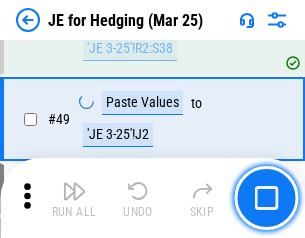 scroll, scrollTop: 1295, scrollLeft: 0, axis: vertical 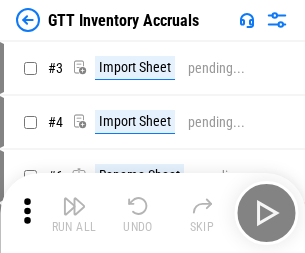 click at bounding box center (74, 206) 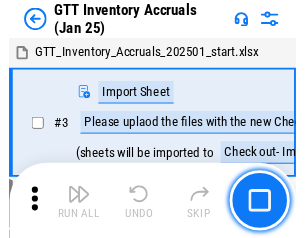 scroll, scrollTop: 3, scrollLeft: 0, axis: vertical 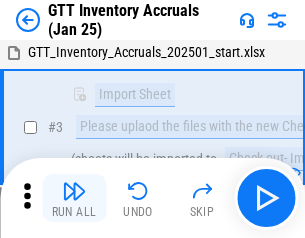 click at bounding box center [74, 191] 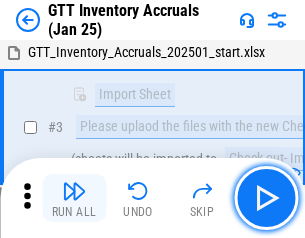 scroll, scrollTop: 129, scrollLeft: 0, axis: vertical 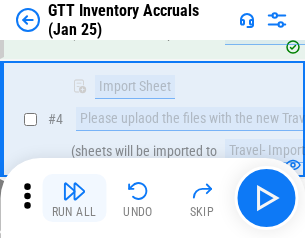 click at bounding box center (74, 191) 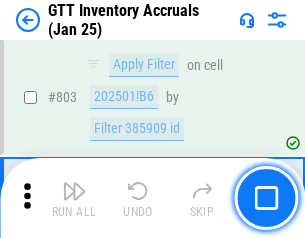 scroll, scrollTop: 15180, scrollLeft: 0, axis: vertical 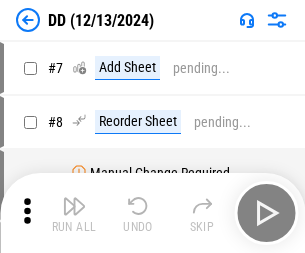 click at bounding box center (74, 206) 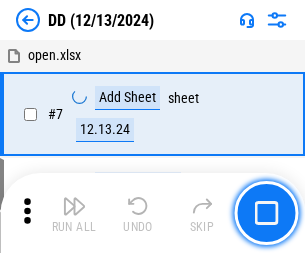 scroll, scrollTop: 193, scrollLeft: 0, axis: vertical 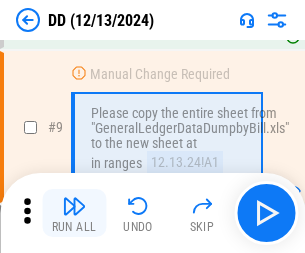 click at bounding box center (74, 206) 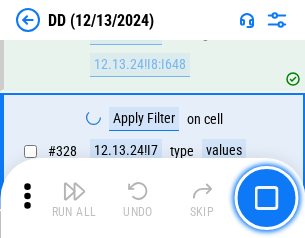 scroll, scrollTop: 8948, scrollLeft: 0, axis: vertical 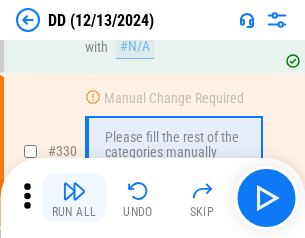click at bounding box center (74, 191) 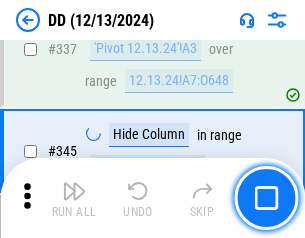 scroll, scrollTop: 9572, scrollLeft: 0, axis: vertical 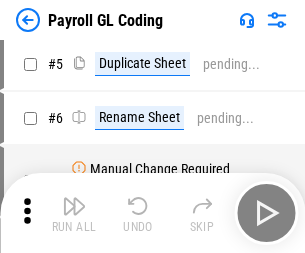 click at bounding box center [74, 206] 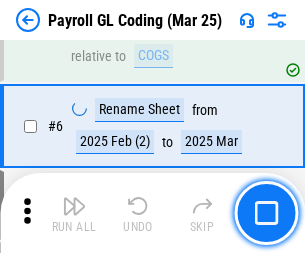scroll, scrollTop: 240, scrollLeft: 0, axis: vertical 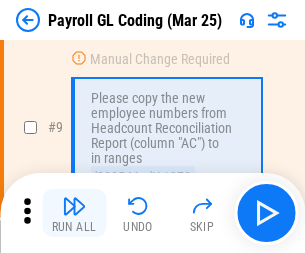 click at bounding box center [74, 206] 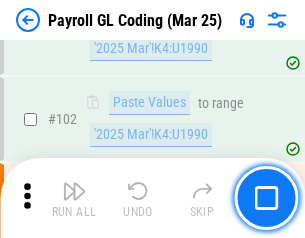scroll, scrollTop: 4692, scrollLeft: 0, axis: vertical 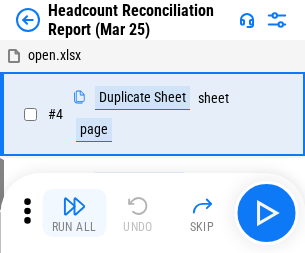 click at bounding box center (74, 206) 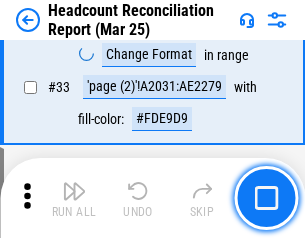 scroll, scrollTop: 1841, scrollLeft: 0, axis: vertical 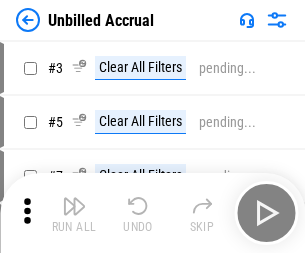 click at bounding box center [74, 206] 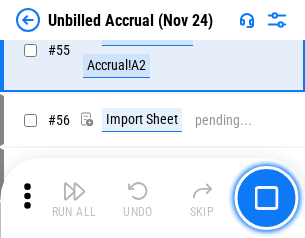 scroll, scrollTop: 2088, scrollLeft: 0, axis: vertical 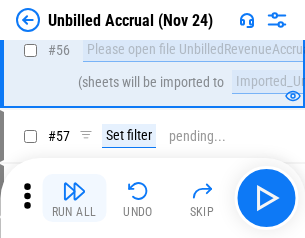click at bounding box center [74, 191] 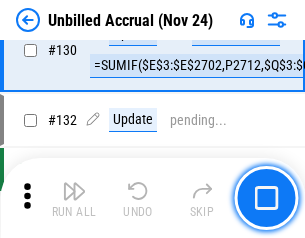 scroll, scrollTop: 5957, scrollLeft: 0, axis: vertical 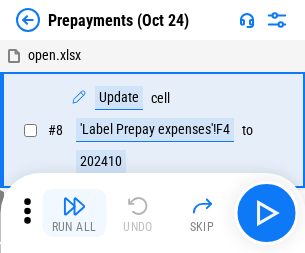 click at bounding box center [74, 206] 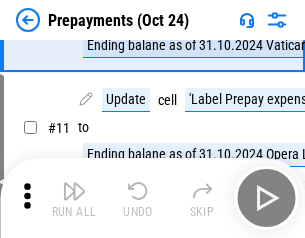 scroll, scrollTop: 125, scrollLeft: 0, axis: vertical 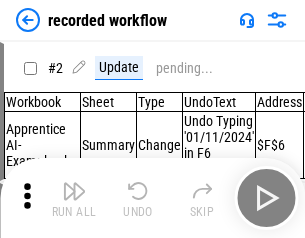 click at bounding box center (74, 191) 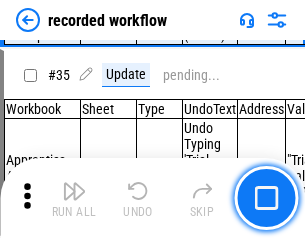 scroll, scrollTop: 6251, scrollLeft: 0, axis: vertical 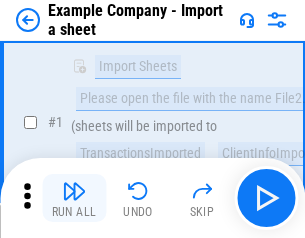 click at bounding box center (74, 191) 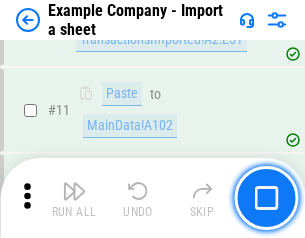 scroll, scrollTop: 442, scrollLeft: 0, axis: vertical 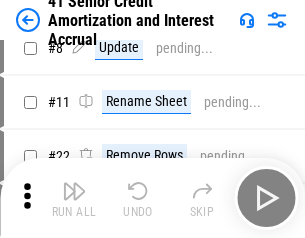 click at bounding box center (74, 191) 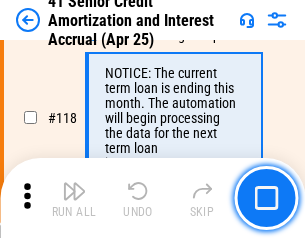 click at bounding box center (74, 191) 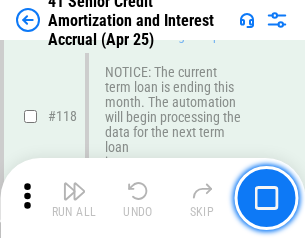 scroll, scrollTop: 1887, scrollLeft: 0, axis: vertical 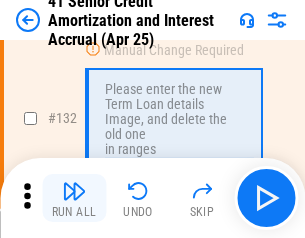 click at bounding box center [74, 191] 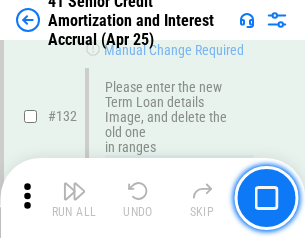 scroll, scrollTop: 2090, scrollLeft: 0, axis: vertical 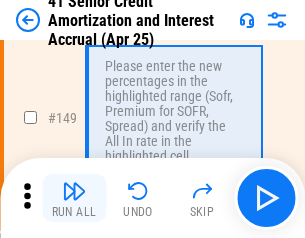 click at bounding box center [74, 191] 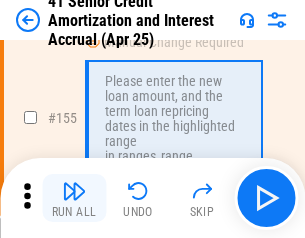 click at bounding box center (74, 191) 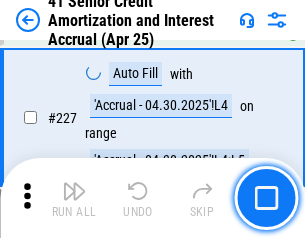 scroll, scrollTop: 4479, scrollLeft: 0, axis: vertical 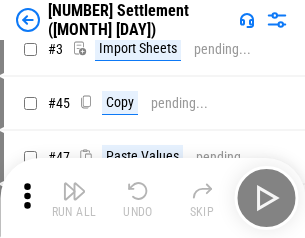 click at bounding box center (74, 191) 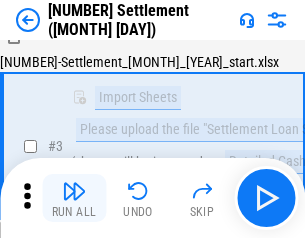 click at bounding box center [74, 191] 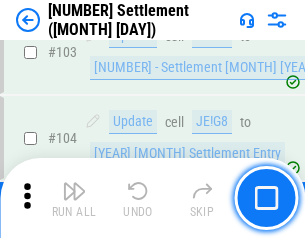 scroll, scrollTop: 1263, scrollLeft: 0, axis: vertical 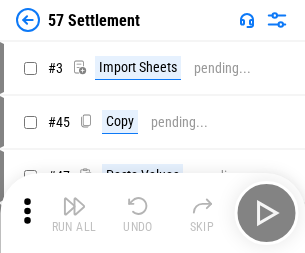 click at bounding box center [74, 206] 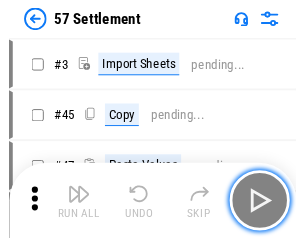 scroll, scrollTop: 19, scrollLeft: 0, axis: vertical 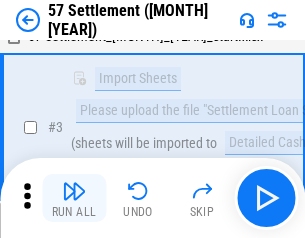 click at bounding box center (74, 191) 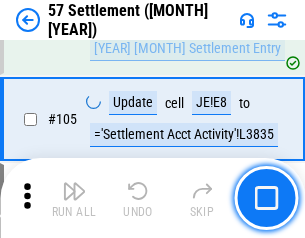 scroll, scrollTop: 1263, scrollLeft: 0, axis: vertical 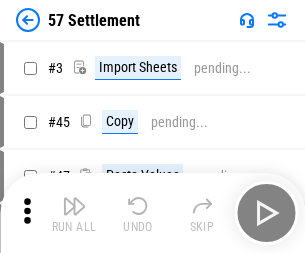 click at bounding box center [74, 206] 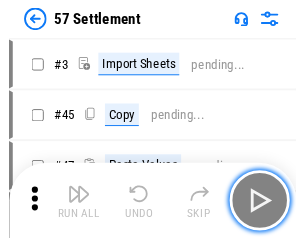 scroll, scrollTop: 19, scrollLeft: 0, axis: vertical 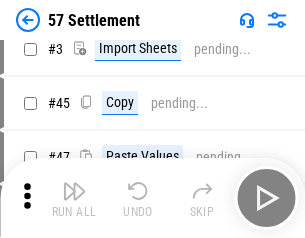 click at bounding box center [74, 191] 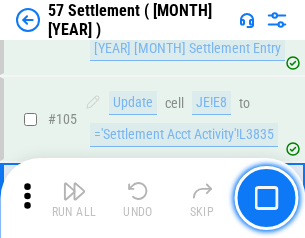 scroll, scrollTop: 1263, scrollLeft: 0, axis: vertical 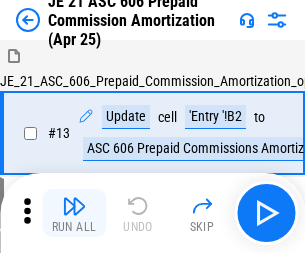 click at bounding box center [74, 206] 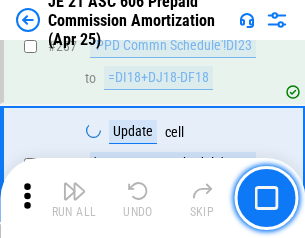 scroll, scrollTop: 3680, scrollLeft: 0, axis: vertical 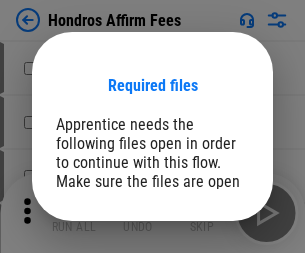 click on "Open" at bounding box center (209, 268) 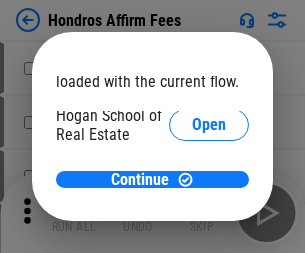 click on "Open" at bounding box center (209, 221) 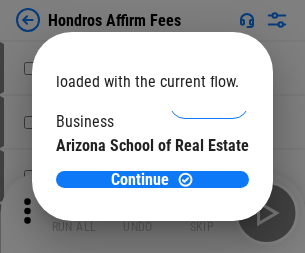 click on "Open" at bounding box center [209, 195] 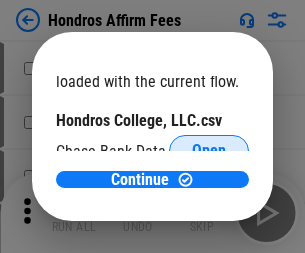 click on "Open" at bounding box center (209, 151) 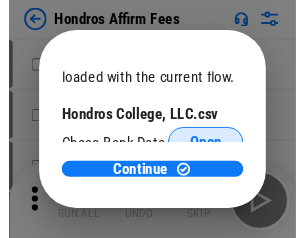 scroll, scrollTop: 314, scrollLeft: 0, axis: vertical 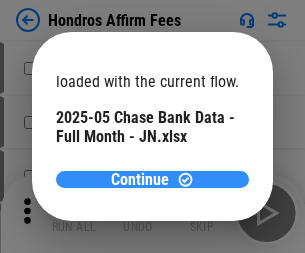 click on "Continue" at bounding box center [140, 180] 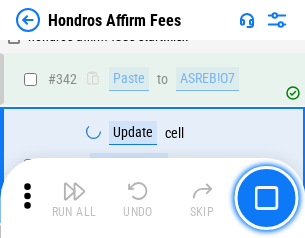 scroll, scrollTop: 4545, scrollLeft: 0, axis: vertical 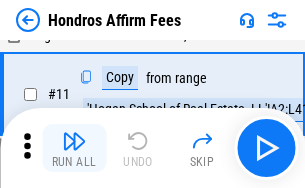 click at bounding box center (74, 141) 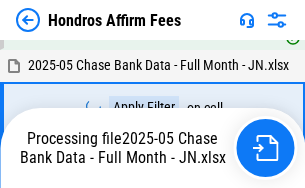 scroll, scrollTop: 4352, scrollLeft: 0, axis: vertical 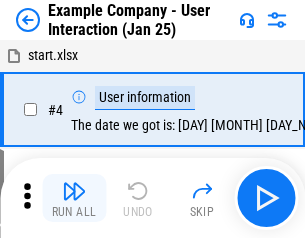 click at bounding box center (74, 191) 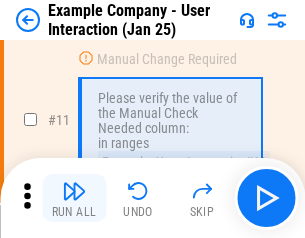 click at bounding box center (74, 191) 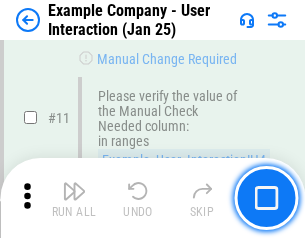 scroll, scrollTop: 433, scrollLeft: 0, axis: vertical 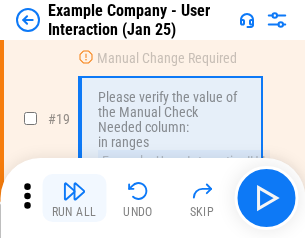 click at bounding box center (74, 191) 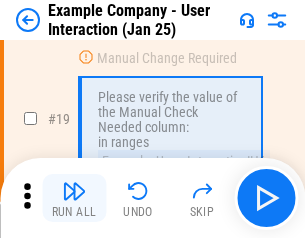 click at bounding box center [74, 191] 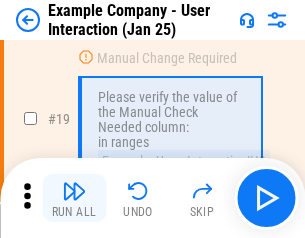 click at bounding box center (74, 191) 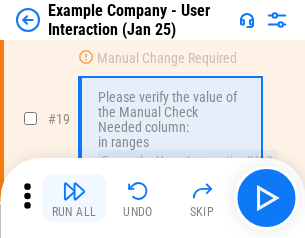 click at bounding box center (74, 191) 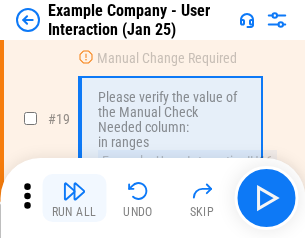 click at bounding box center [74, 191] 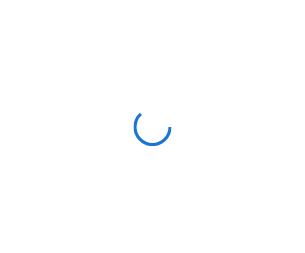 scroll, scrollTop: 0, scrollLeft: 0, axis: both 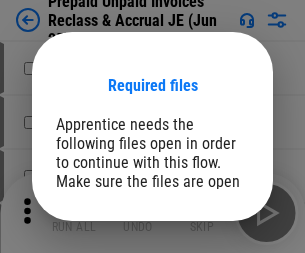 click on "Open" at bounding box center [209, 278] 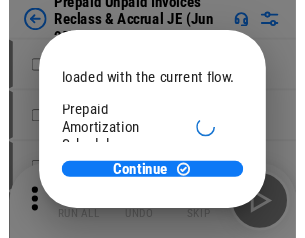 scroll, scrollTop: 119, scrollLeft: 0, axis: vertical 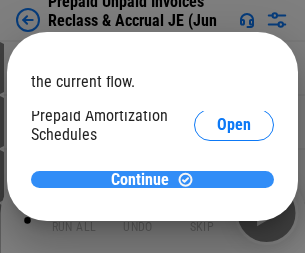 click on "Continue" at bounding box center [140, 180] 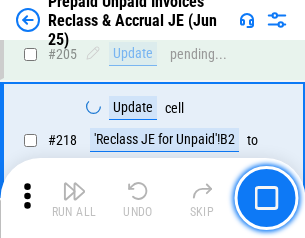 scroll, scrollTop: 2592, scrollLeft: 0, axis: vertical 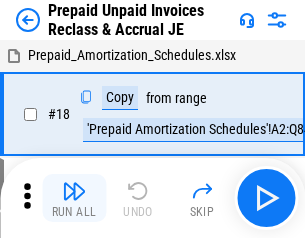 click at bounding box center (74, 191) 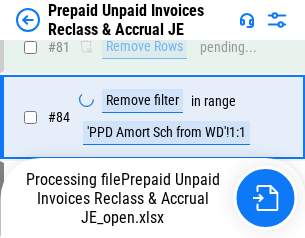 scroll, scrollTop: 1428, scrollLeft: 0, axis: vertical 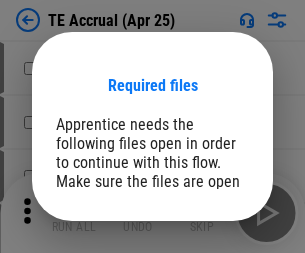 click on "Open" at bounding box center (209, 287) 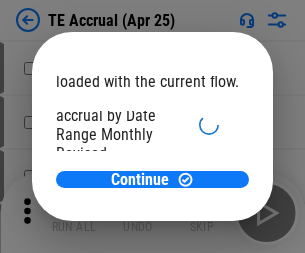 scroll, scrollTop: 119, scrollLeft: 0, axis: vertical 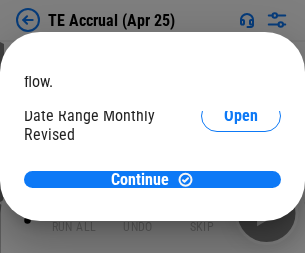 click on "Open" at bounding box center [241, 192] 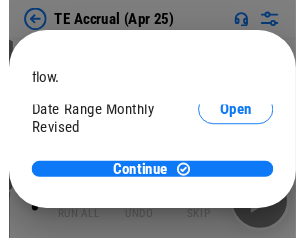 scroll, scrollTop: 93, scrollLeft: 0, axis: vertical 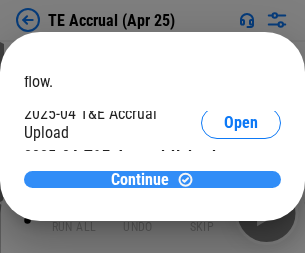 click on "Continue" at bounding box center (140, 180) 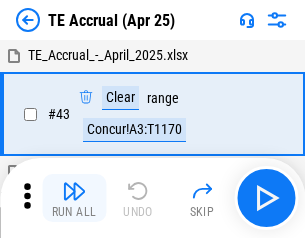 click at bounding box center (74, 191) 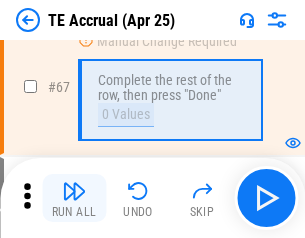 click at bounding box center [74, 191] 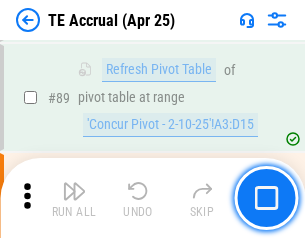 scroll, scrollTop: 1663, scrollLeft: 0, axis: vertical 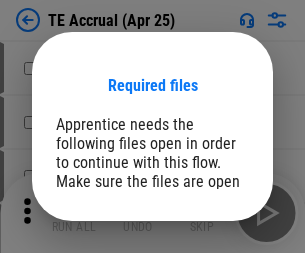 click on "Open" at bounding box center (209, 287) 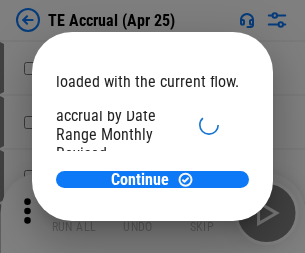 scroll, scrollTop: 119, scrollLeft: 0, axis: vertical 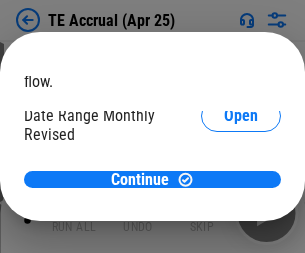 click on "Open" at bounding box center [241, 192] 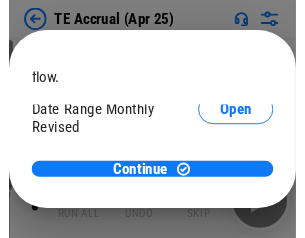 scroll, scrollTop: 93, scrollLeft: 0, axis: vertical 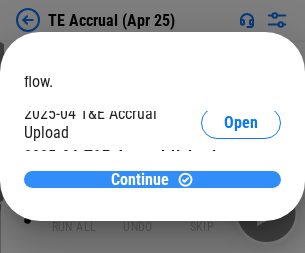 click on "Continue" at bounding box center (140, 180) 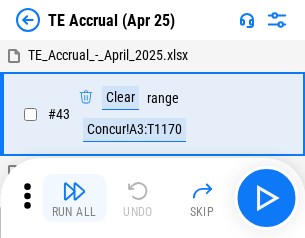 click at bounding box center (74, 191) 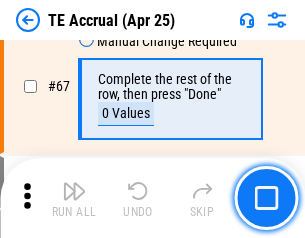 click at bounding box center (74, 191) 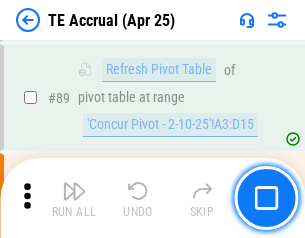 scroll, scrollTop: 1663, scrollLeft: 0, axis: vertical 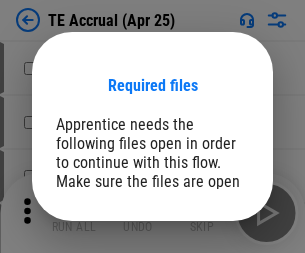 click on "Open" at bounding box center (209, 287) 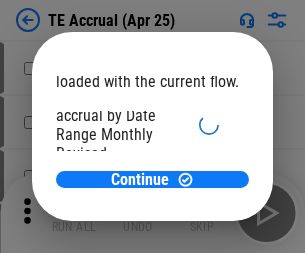 scroll, scrollTop: 119, scrollLeft: 0, axis: vertical 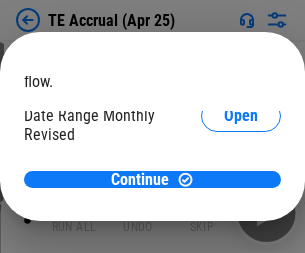 click on "Open" at bounding box center (241, 192) 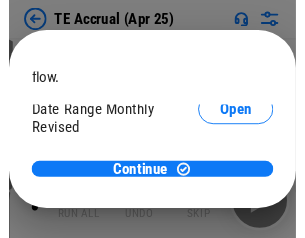 scroll, scrollTop: 93, scrollLeft: 0, axis: vertical 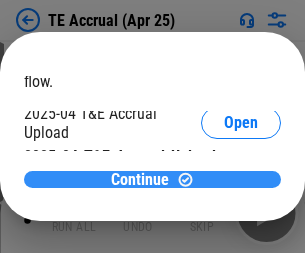 click on "Continue" at bounding box center (140, 180) 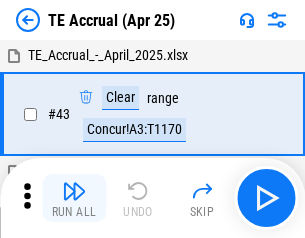 click at bounding box center (74, 191) 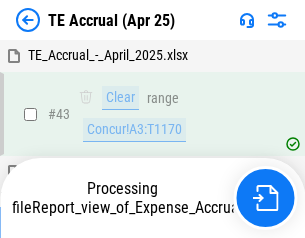 scroll, scrollTop: 115, scrollLeft: 0, axis: vertical 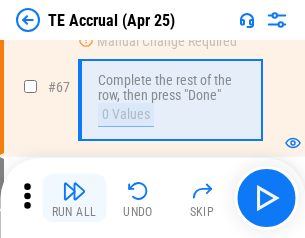 click at bounding box center (74, 191) 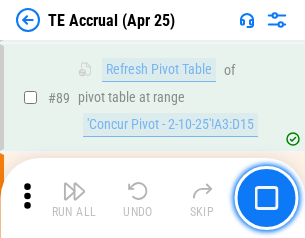 scroll, scrollTop: 1663, scrollLeft: 0, axis: vertical 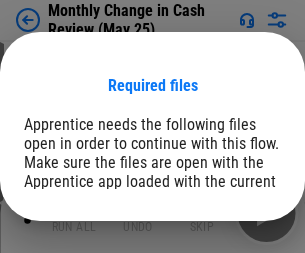 click on "Open" at bounding box center (241, 246) 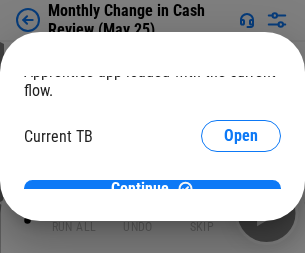 click on "Open" at bounding box center (241, 197) 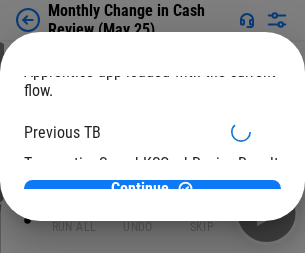 scroll, scrollTop: 65, scrollLeft: 0, axis: vertical 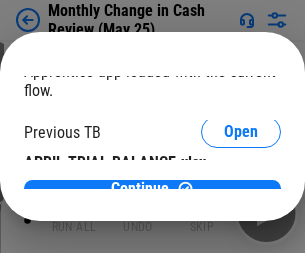 click on "Open" at bounding box center [326, 193] 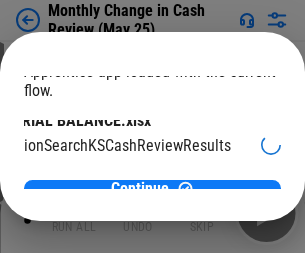 scroll, scrollTop: 126, scrollLeft: 80, axis: both 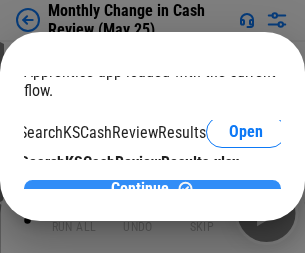 click on "Continue" at bounding box center [140, 189] 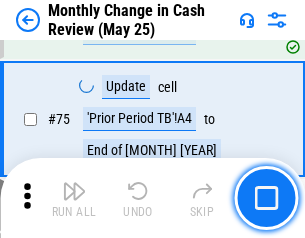 scroll, scrollTop: 1431, scrollLeft: 0, axis: vertical 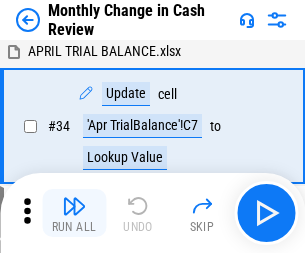 click at bounding box center (74, 206) 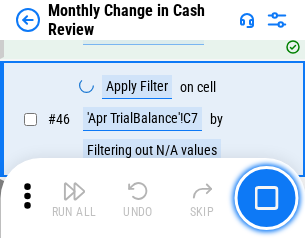 scroll, scrollTop: 656, scrollLeft: 0, axis: vertical 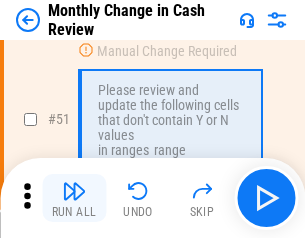 click at bounding box center (74, 191) 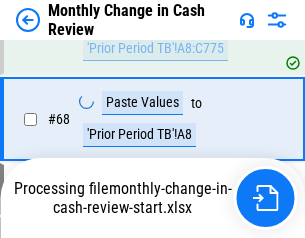 scroll, scrollTop: 1431, scrollLeft: 0, axis: vertical 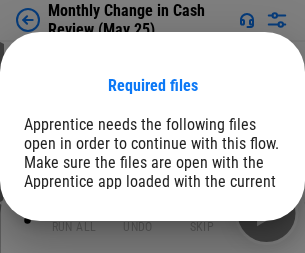 click on "Open" at bounding box center [241, 246] 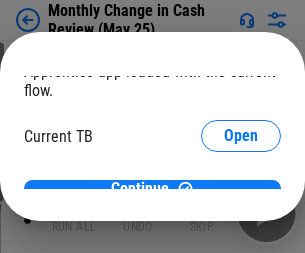 click on "Open" at bounding box center [241, 197] 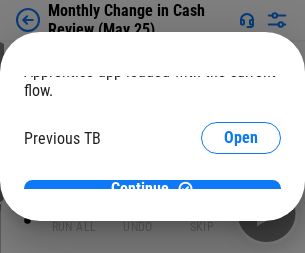 scroll, scrollTop: 65, scrollLeft: 0, axis: vertical 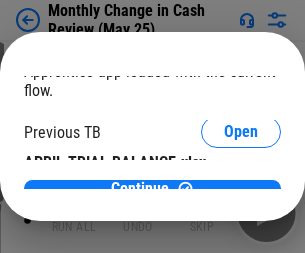 click on "Open" at bounding box center [326, 193] 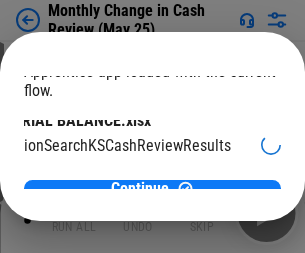 scroll, scrollTop: 126, scrollLeft: 80, axis: both 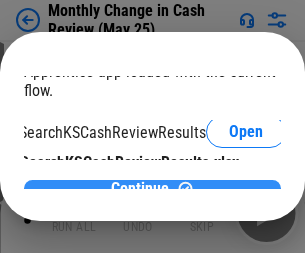 click on "Continue" at bounding box center [140, 189] 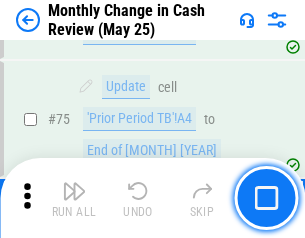 scroll, scrollTop: 1431, scrollLeft: 0, axis: vertical 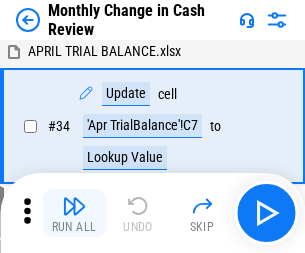 click at bounding box center (74, 206) 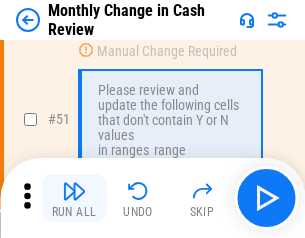 click at bounding box center [74, 191] 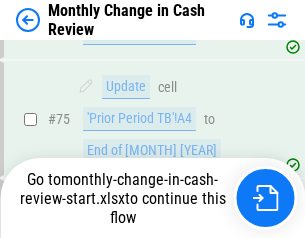 scroll, scrollTop: 1431, scrollLeft: 0, axis: vertical 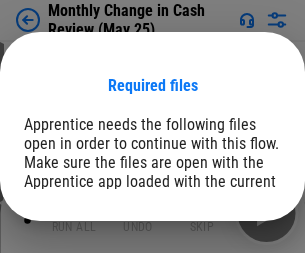 click on "Open" at bounding box center [241, 246] 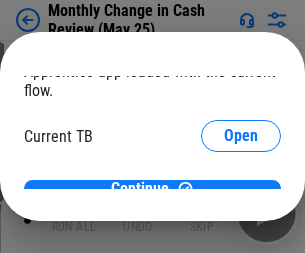 click on "Open" at bounding box center (241, 197) 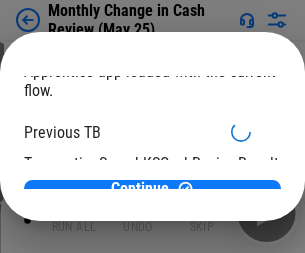 scroll, scrollTop: 65, scrollLeft: 0, axis: vertical 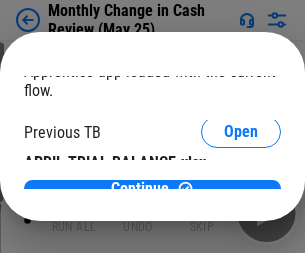 click on "Open" at bounding box center [326, 193] 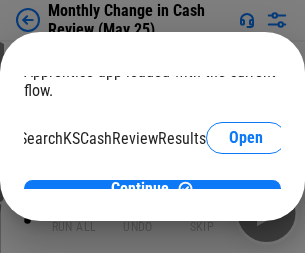 scroll, scrollTop: 126, scrollLeft: 80, axis: both 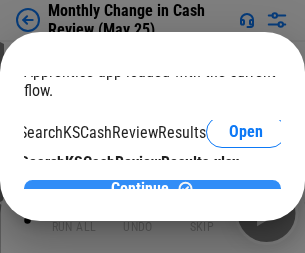 click on "Continue" at bounding box center (140, 189) 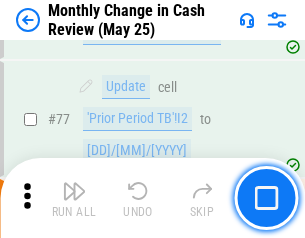 scroll, scrollTop: 1431, scrollLeft: 0, axis: vertical 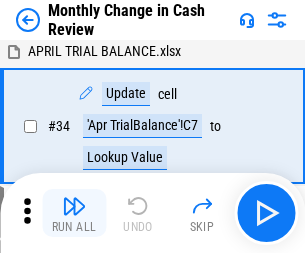 click at bounding box center [74, 206] 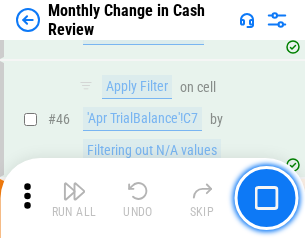 scroll, scrollTop: 656, scrollLeft: 0, axis: vertical 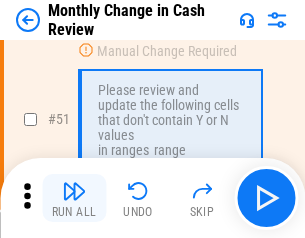 click at bounding box center [74, 191] 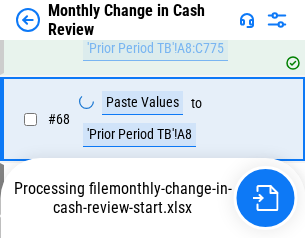 scroll, scrollTop: 1431, scrollLeft: 0, axis: vertical 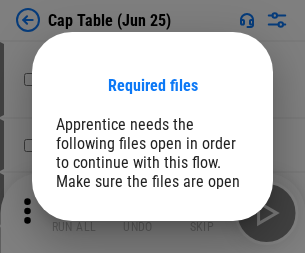 click on "Open" at bounding box center [209, 268] 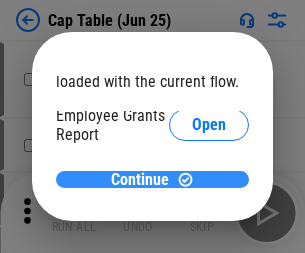 click on "Continue" at bounding box center [140, 180] 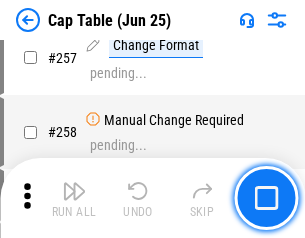 scroll, scrollTop: 9188, scrollLeft: 0, axis: vertical 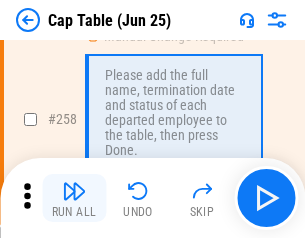 click at bounding box center (74, 191) 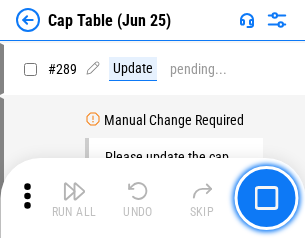 scroll, scrollTop: 10397, scrollLeft: 0, axis: vertical 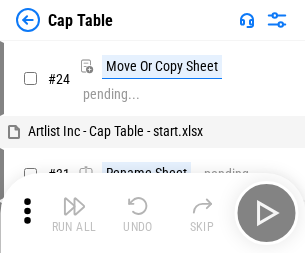 click at bounding box center (74, 206) 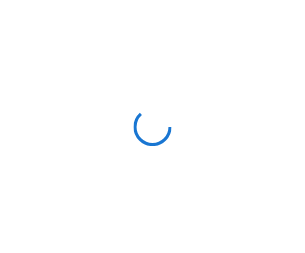 scroll, scrollTop: 0, scrollLeft: 0, axis: both 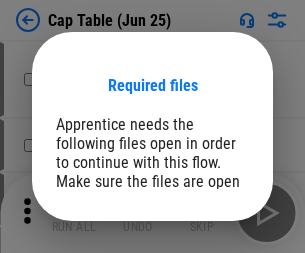 click on "Open" at bounding box center [209, 268] 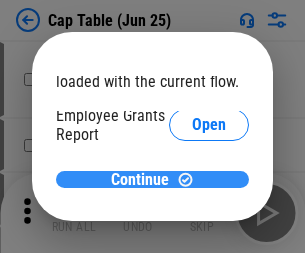 click on "Continue" at bounding box center [140, 180] 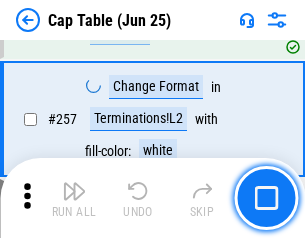 scroll, scrollTop: 9188, scrollLeft: 0, axis: vertical 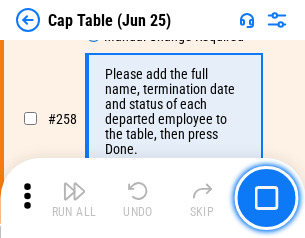 click at bounding box center [74, 191] 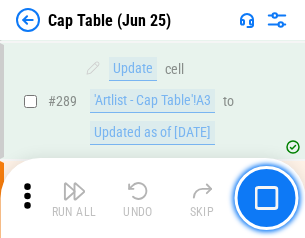 scroll, scrollTop: 10397, scrollLeft: 0, axis: vertical 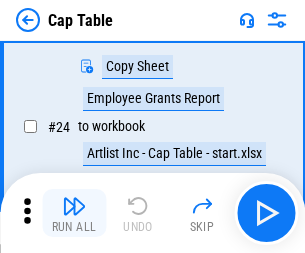 click at bounding box center [74, 206] 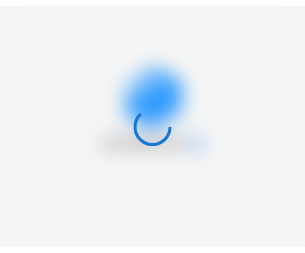 scroll, scrollTop: 0, scrollLeft: 0, axis: both 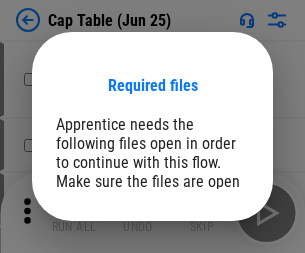click on "Open" at bounding box center [209, 268] 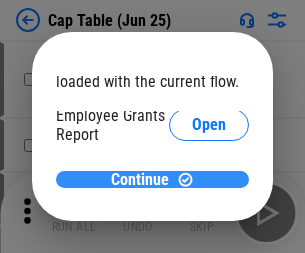 click on "Continue" at bounding box center (140, 180) 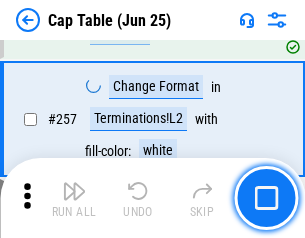 scroll, scrollTop: 9188, scrollLeft: 0, axis: vertical 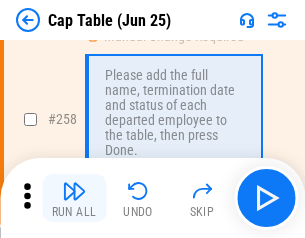 click at bounding box center (74, 191) 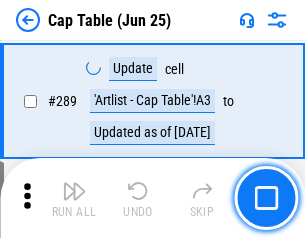 scroll, scrollTop: 10397, scrollLeft: 0, axis: vertical 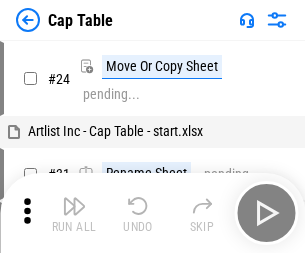 click at bounding box center (74, 206) 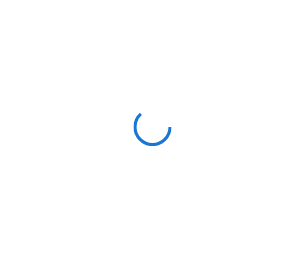 scroll, scrollTop: 0, scrollLeft: 0, axis: both 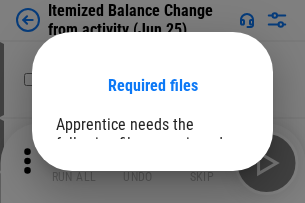 click on "Open" at bounding box center (209, 278) 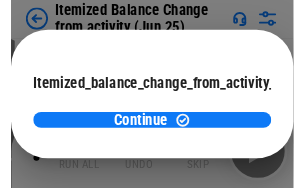 scroll, scrollTop: 146, scrollLeft: 0, axis: vertical 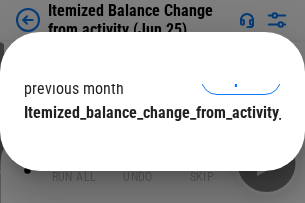 click on "Continue" at bounding box center [140, 153] 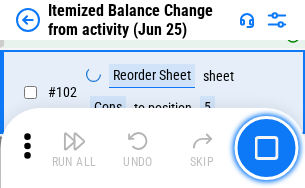 scroll, scrollTop: 3345, scrollLeft: 0, axis: vertical 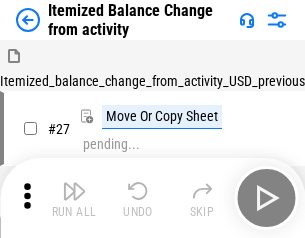 click at bounding box center (74, 191) 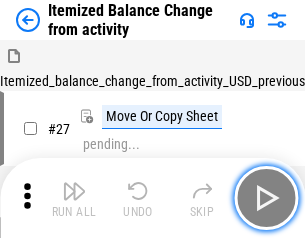 scroll, scrollTop: 31, scrollLeft: 0, axis: vertical 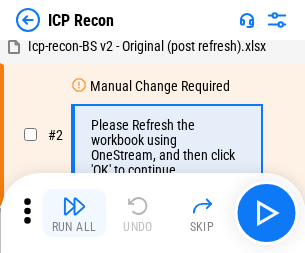 click at bounding box center [74, 206] 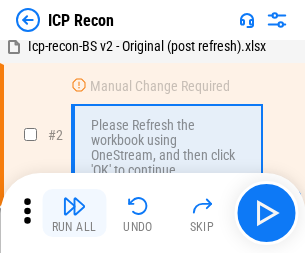 click at bounding box center [74, 206] 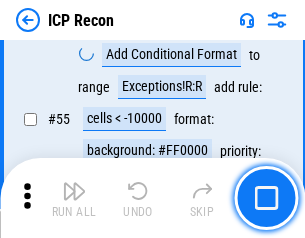 scroll, scrollTop: 1743, scrollLeft: 0, axis: vertical 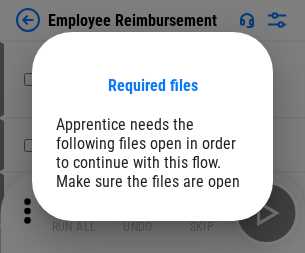 click on "Open" at bounding box center [209, 268] 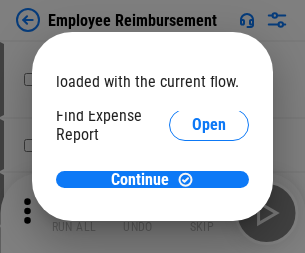 click on "Open" at bounding box center [209, 240] 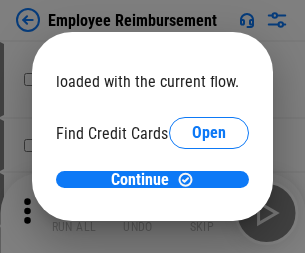 scroll, scrollTop: 119, scrollLeft: 0, axis: vertical 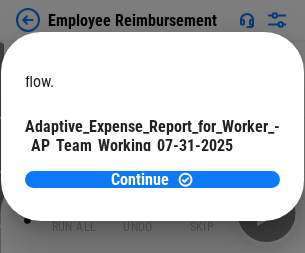click on "Open" at bounding box center (240, 195) 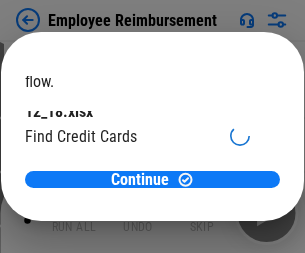 scroll, scrollTop: 208, scrollLeft: 0, axis: vertical 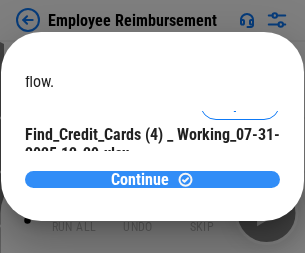 click on "Continue" at bounding box center [140, 180] 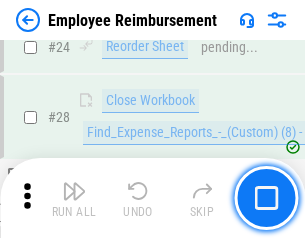 scroll, scrollTop: 935, scrollLeft: 0, axis: vertical 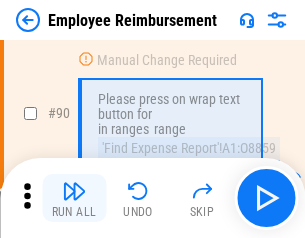 click at bounding box center [74, 191] 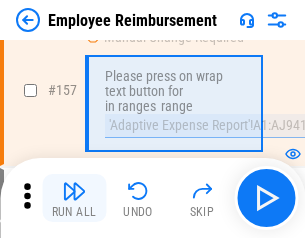 click at bounding box center [74, 191] 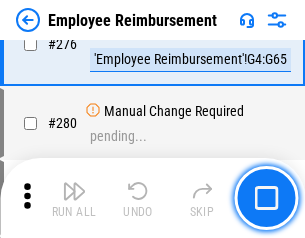 scroll, scrollTop: 8799, scrollLeft: 0, axis: vertical 